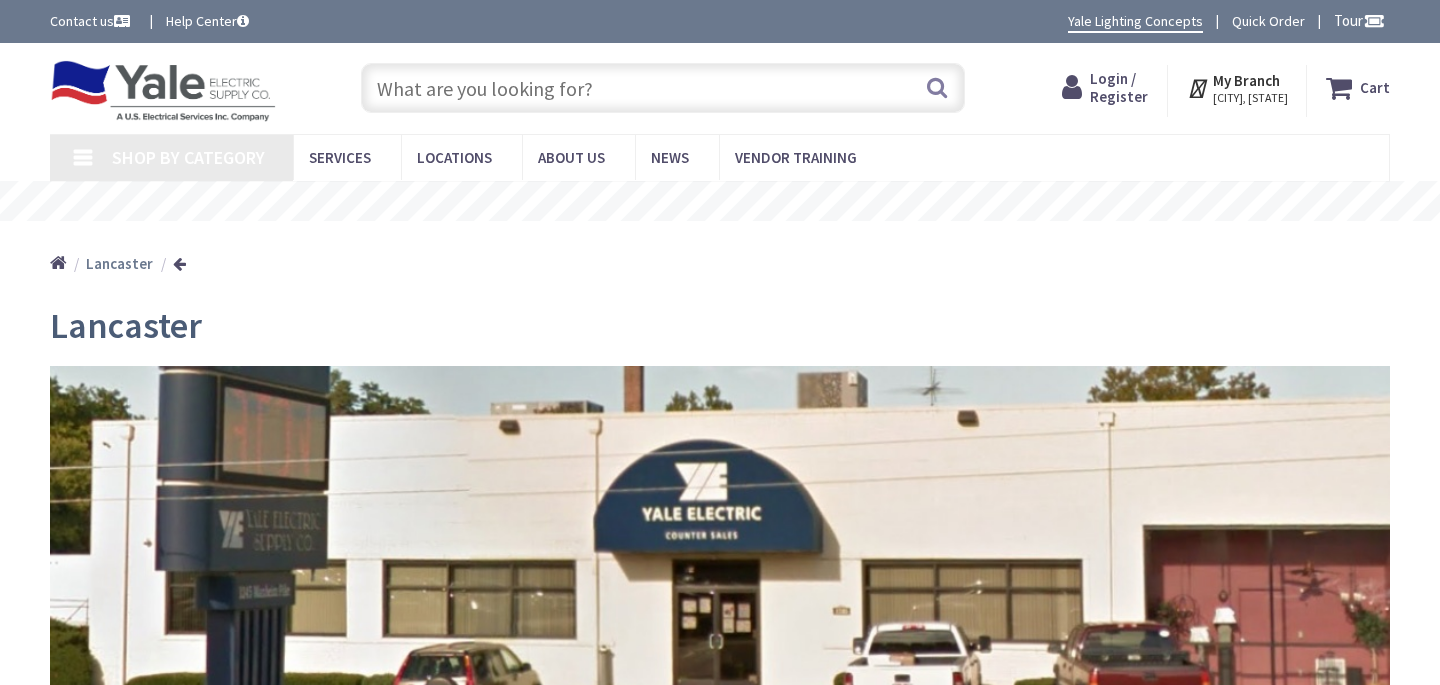 scroll, scrollTop: 0, scrollLeft: 0, axis: both 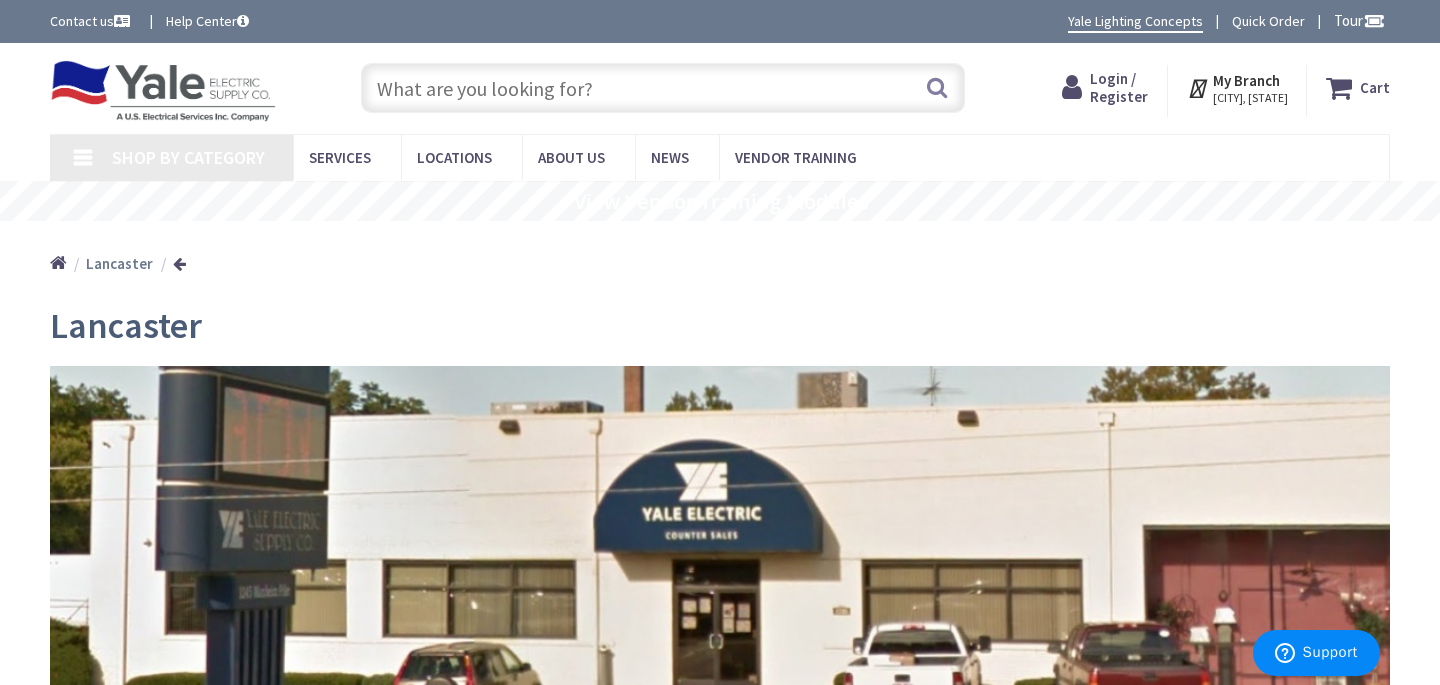click on "Shop By Category" at bounding box center [171, 158] 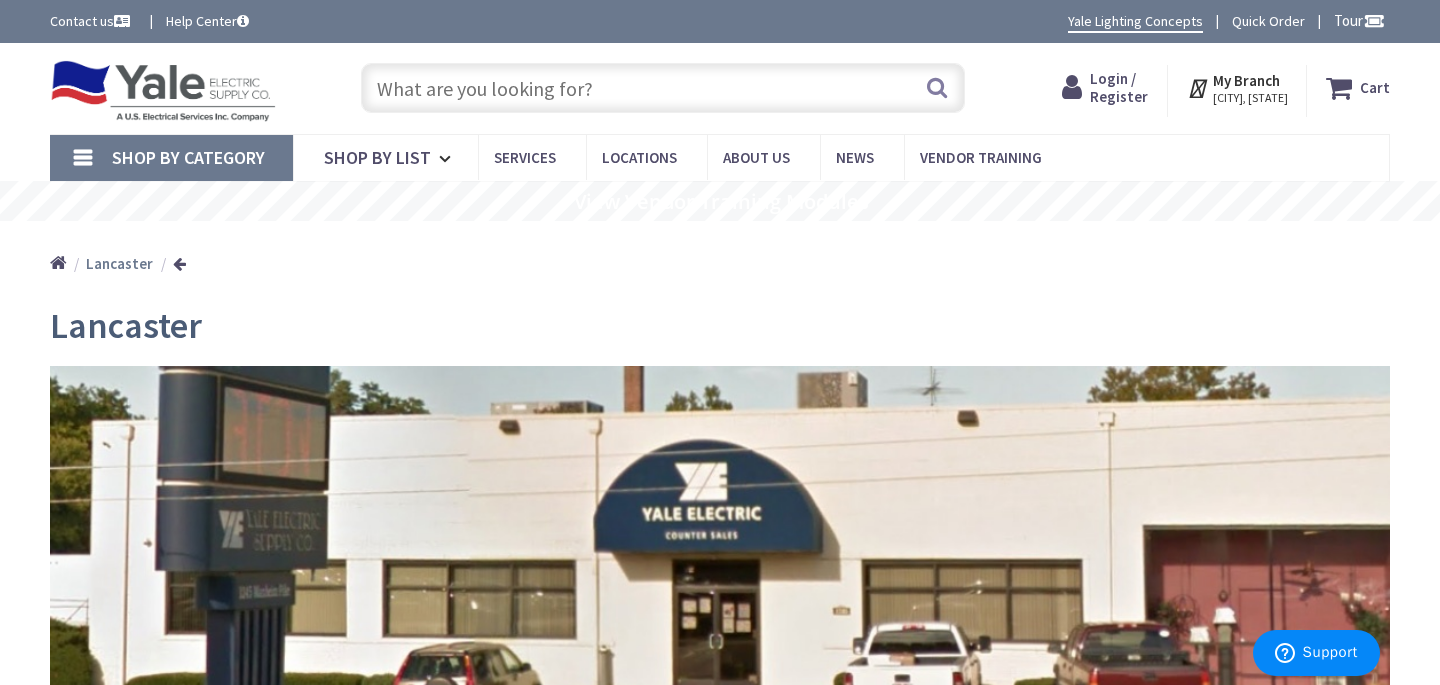 click on "Shop By Category" at bounding box center [188, 157] 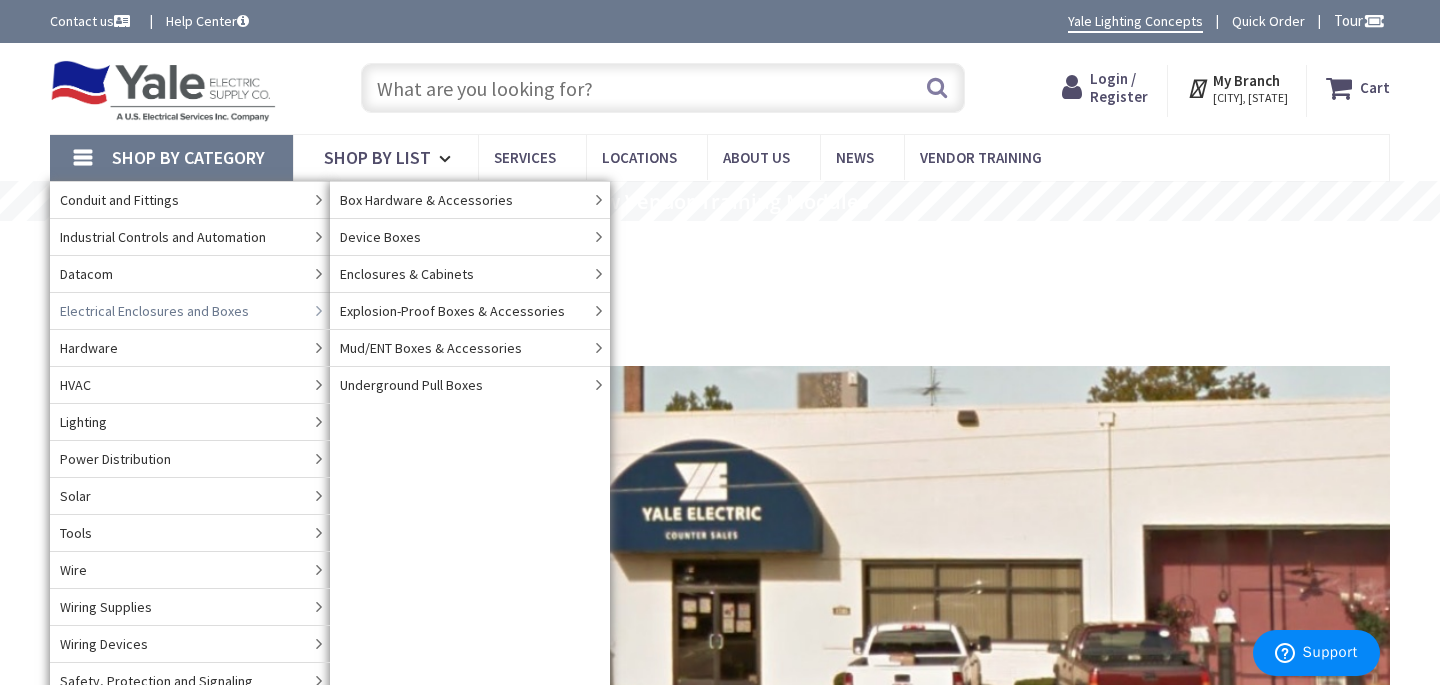 type on "[CITY], [STATE] [POSTAL_CODE], USA" 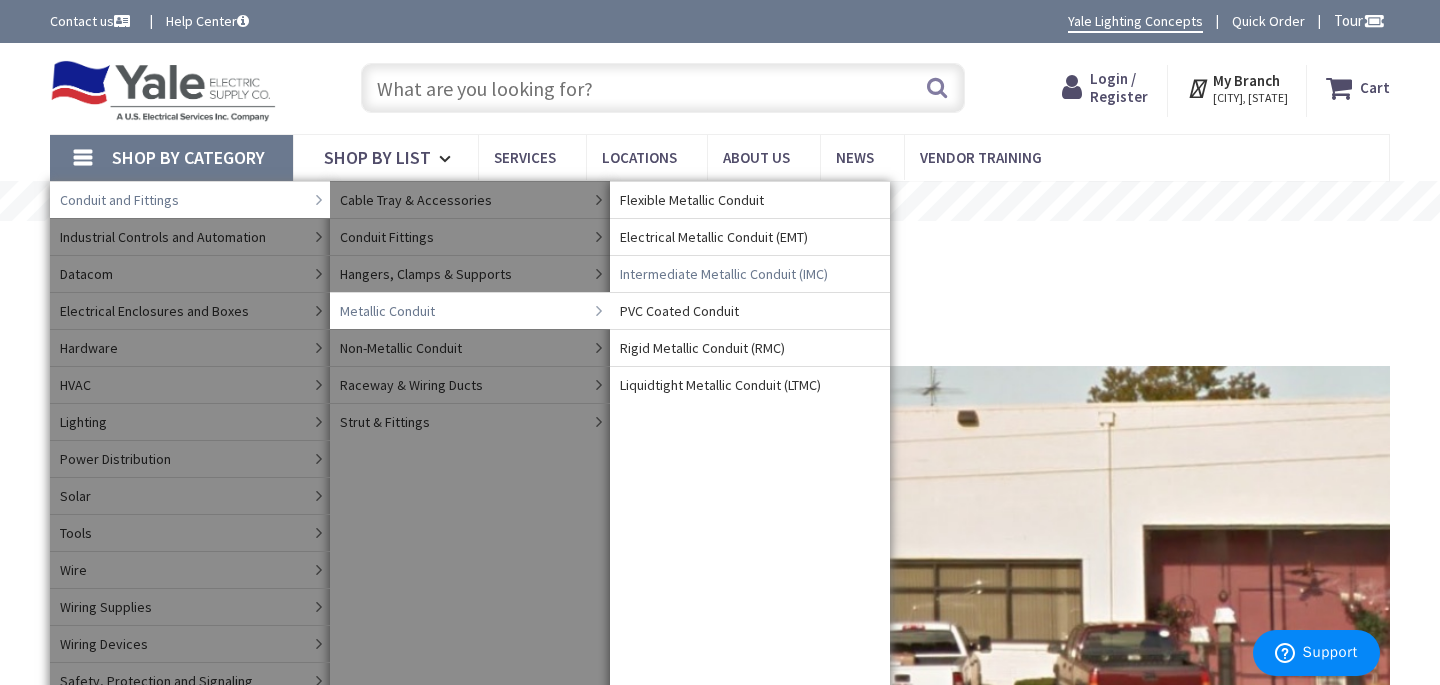 click on "Intermediate Metallic Conduit (IMC)" at bounding box center [724, 274] 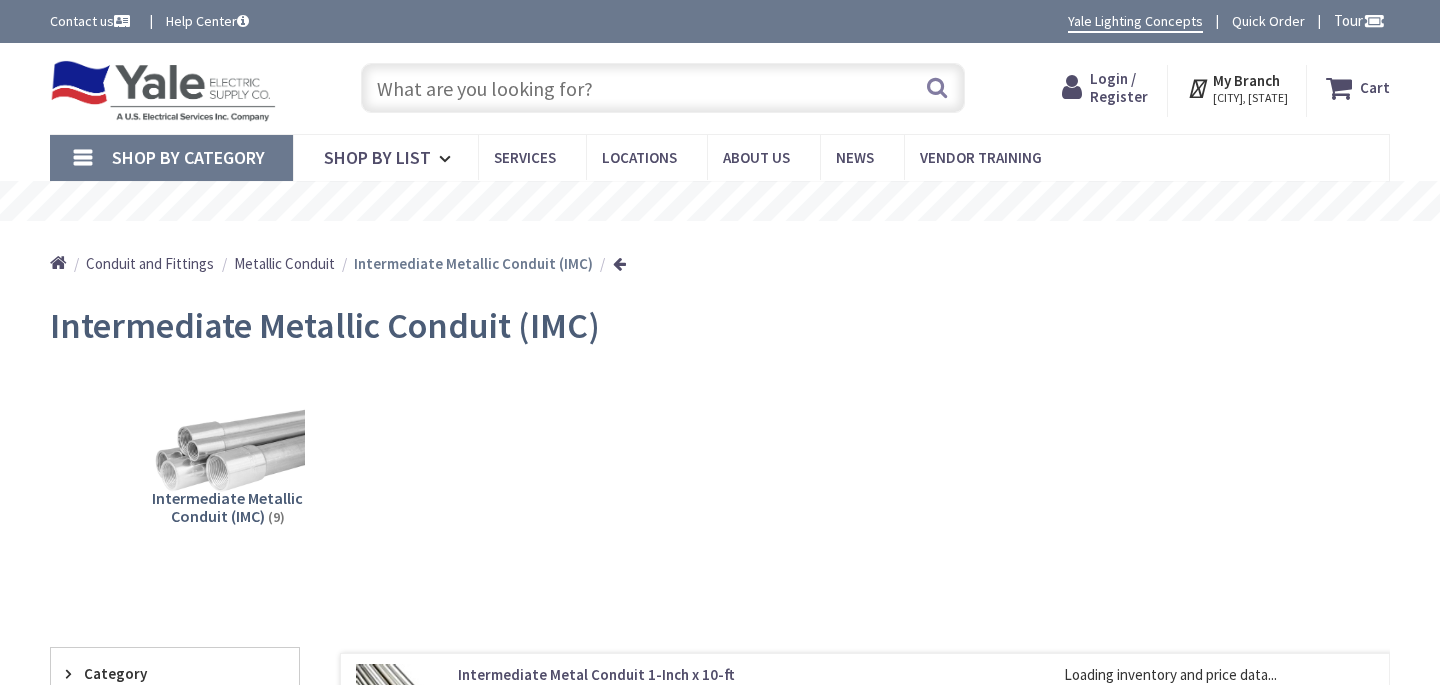 scroll, scrollTop: 0, scrollLeft: 0, axis: both 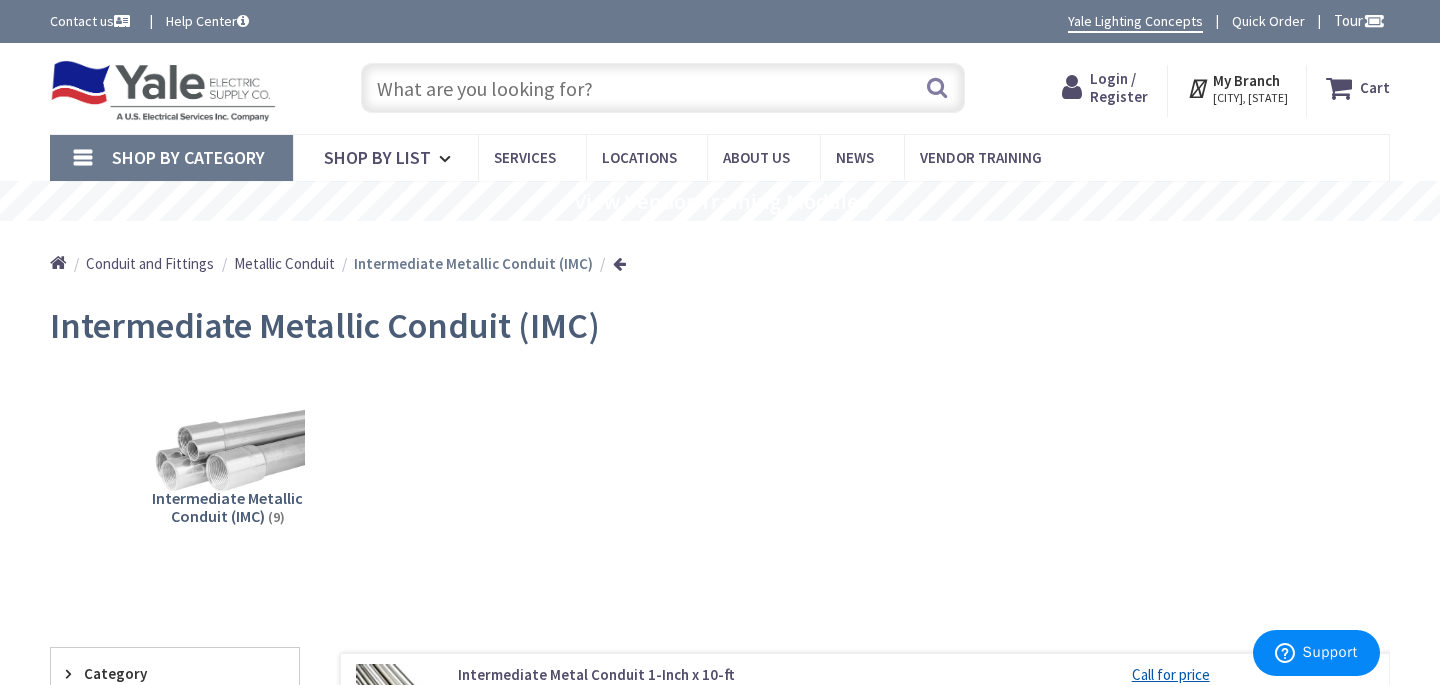 click on "My Branch" at bounding box center (1246, 80) 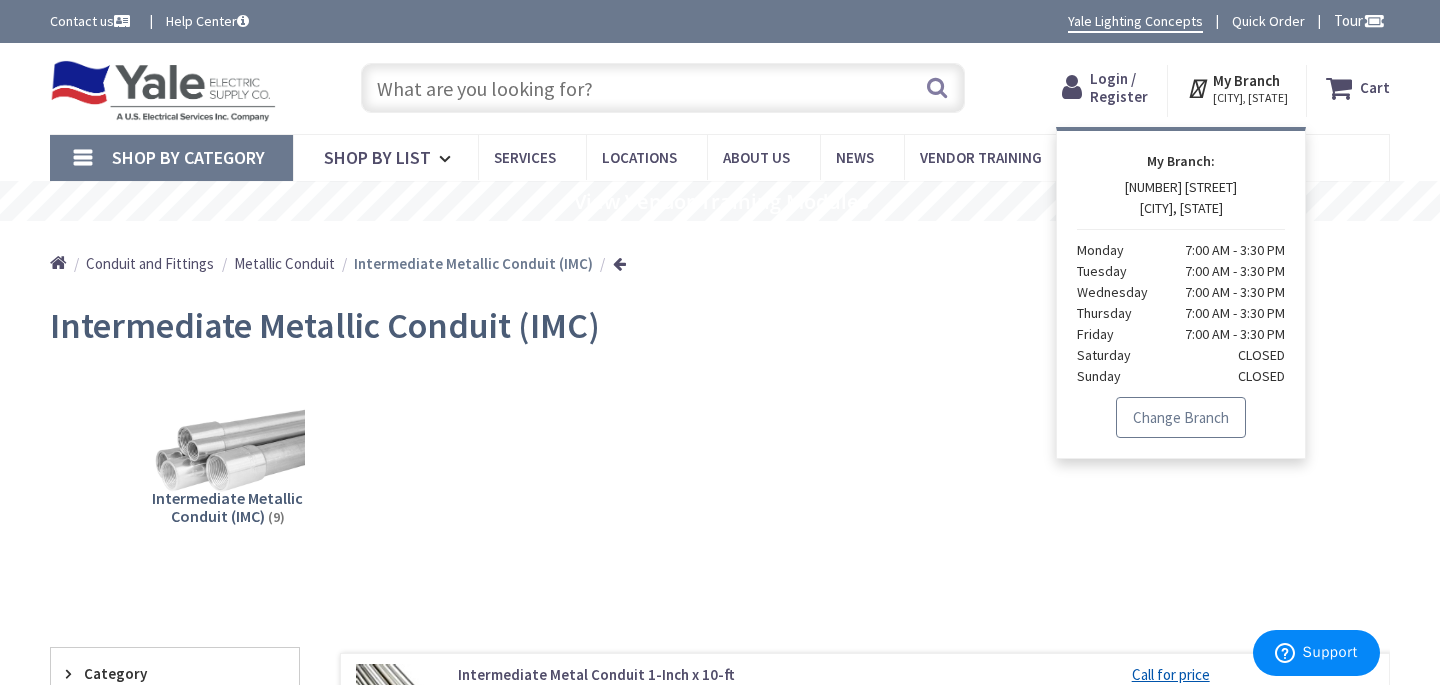 click on "Change Branch" at bounding box center (1181, 418) 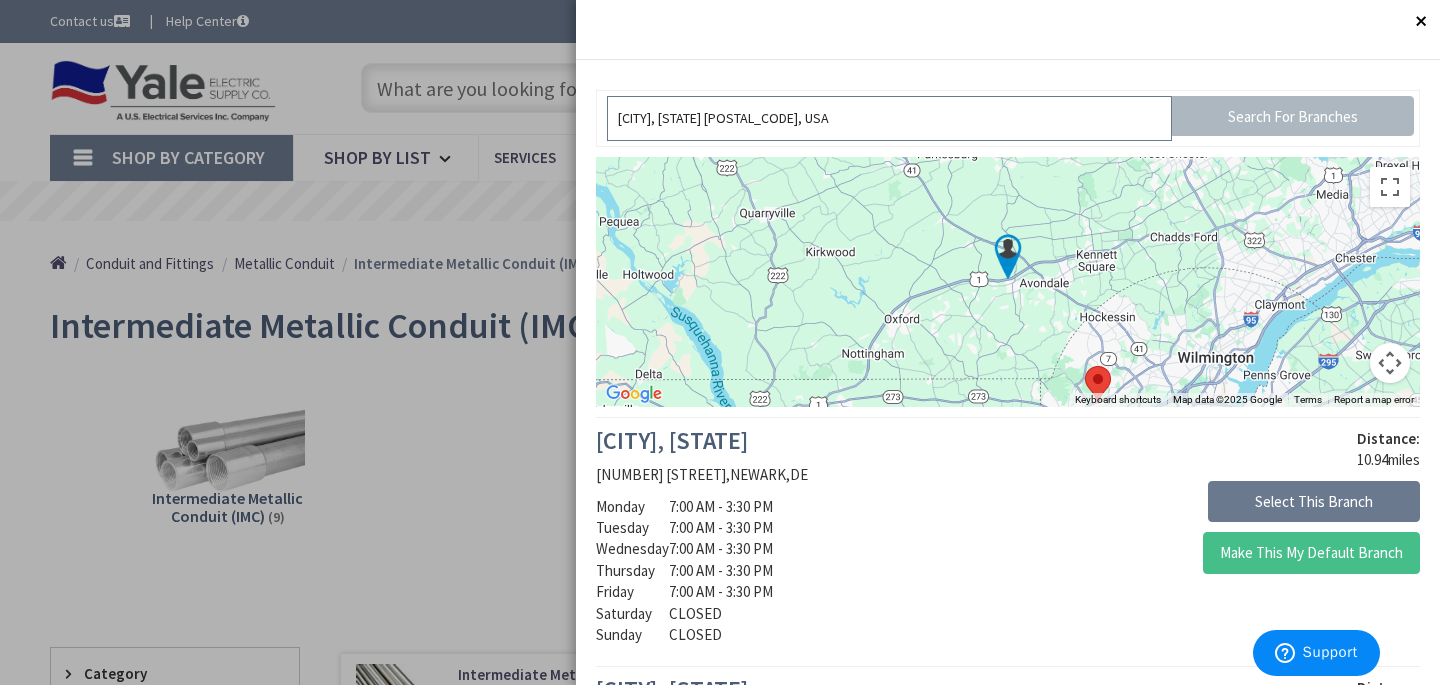 drag, startPoint x: 984, startPoint y: 122, endPoint x: 579, endPoint y: 110, distance: 405.17773 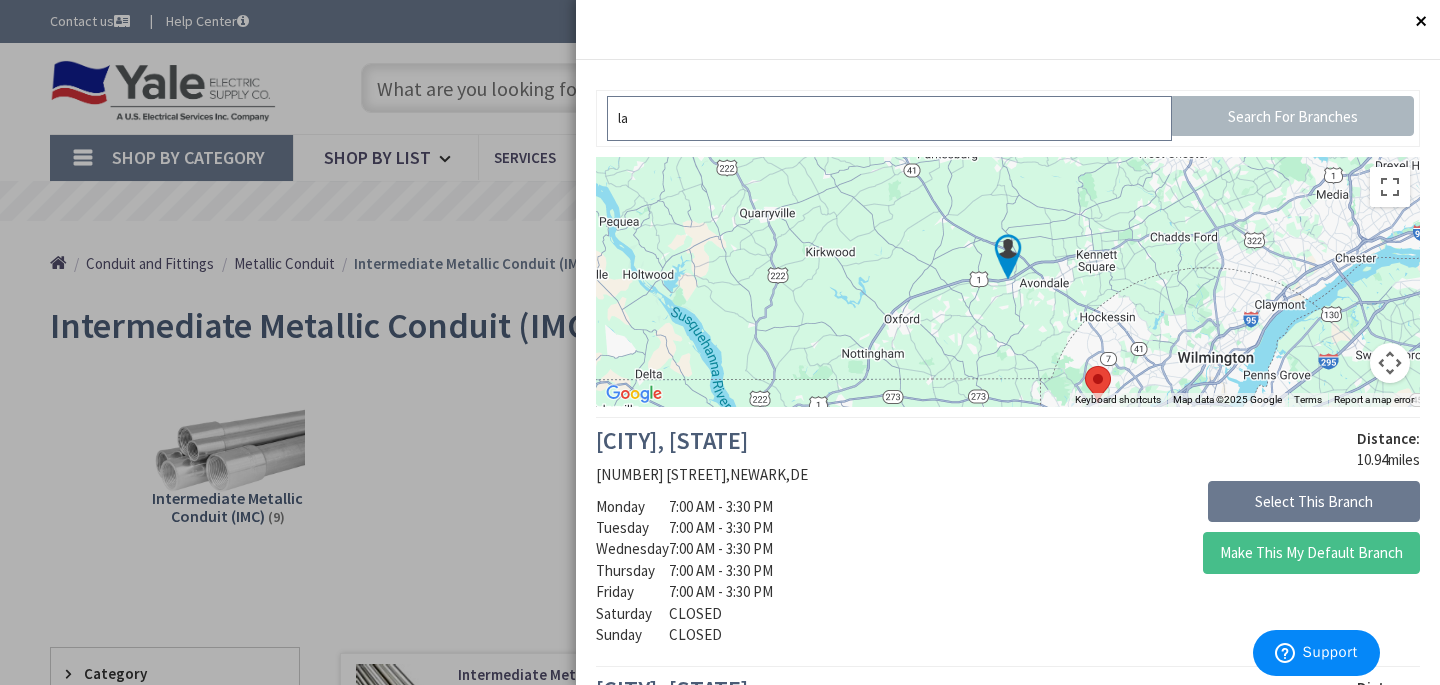 type on "l" 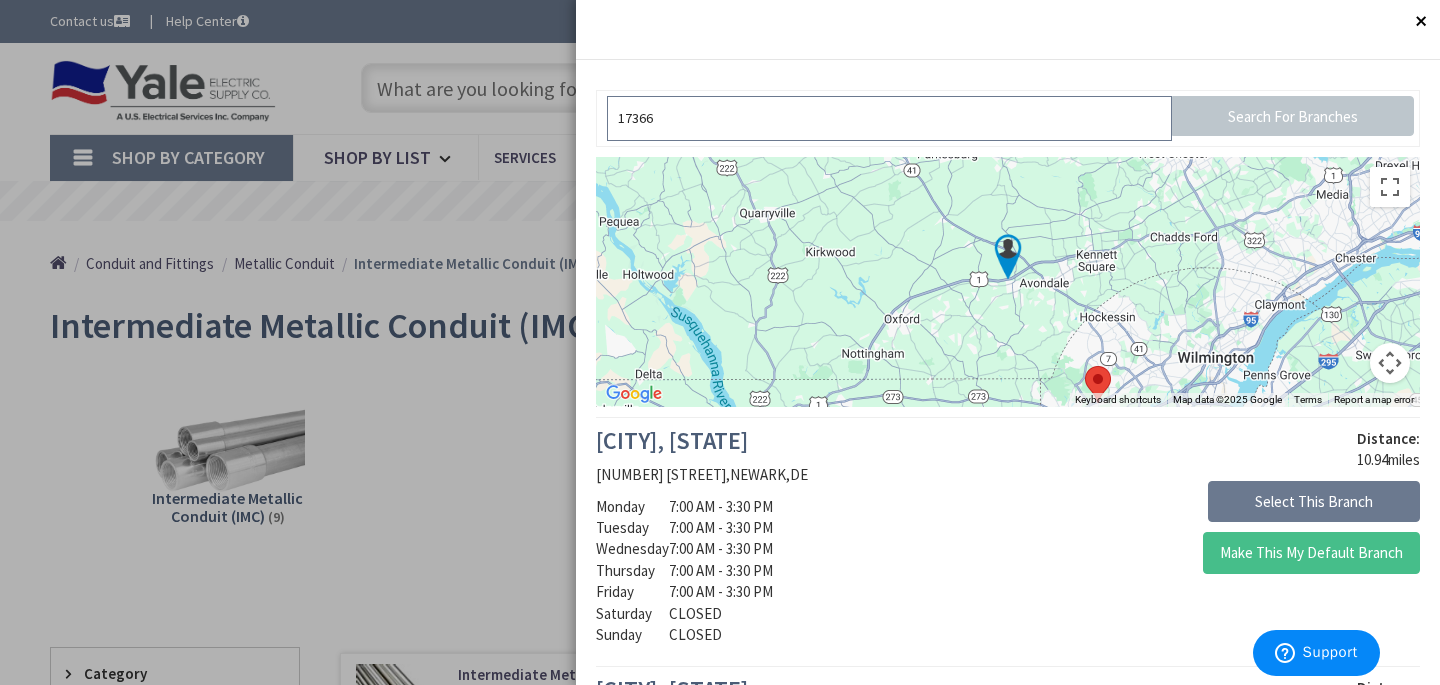 type on "17366" 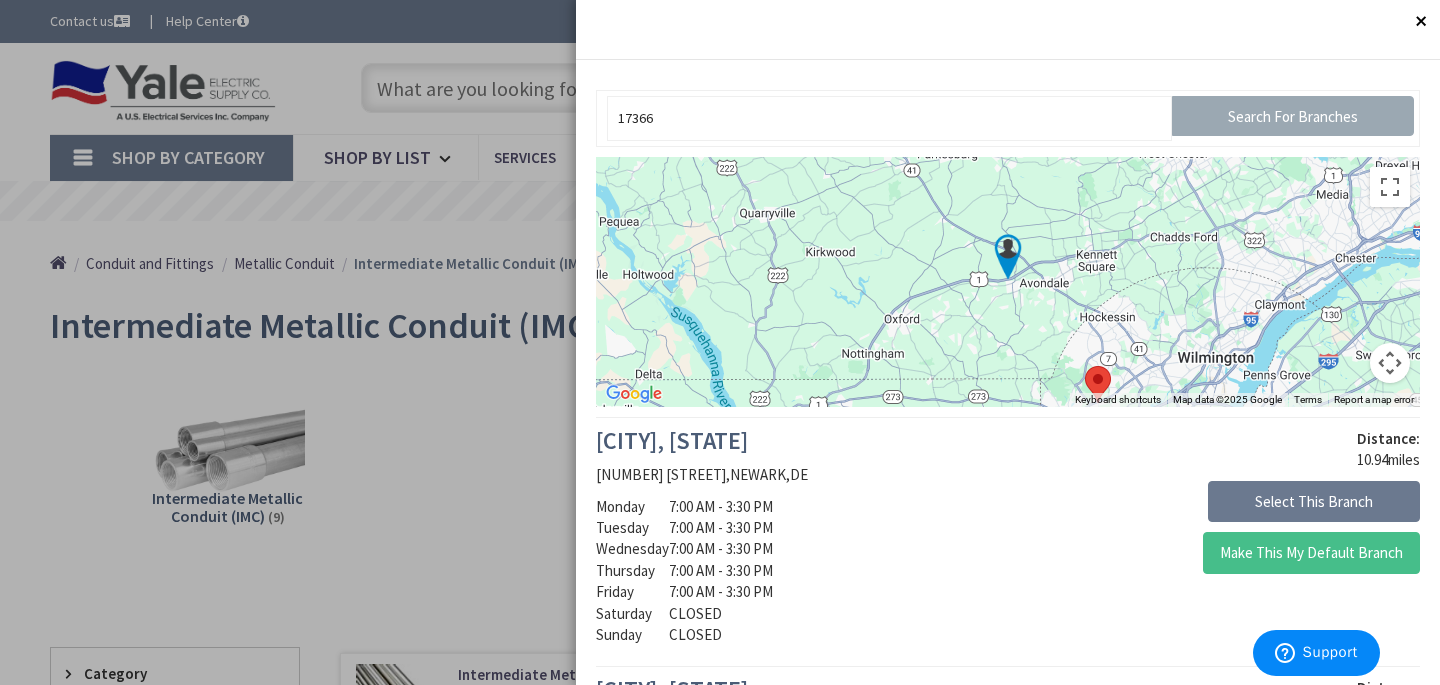 click on "Search For Branches" at bounding box center (1293, 116) 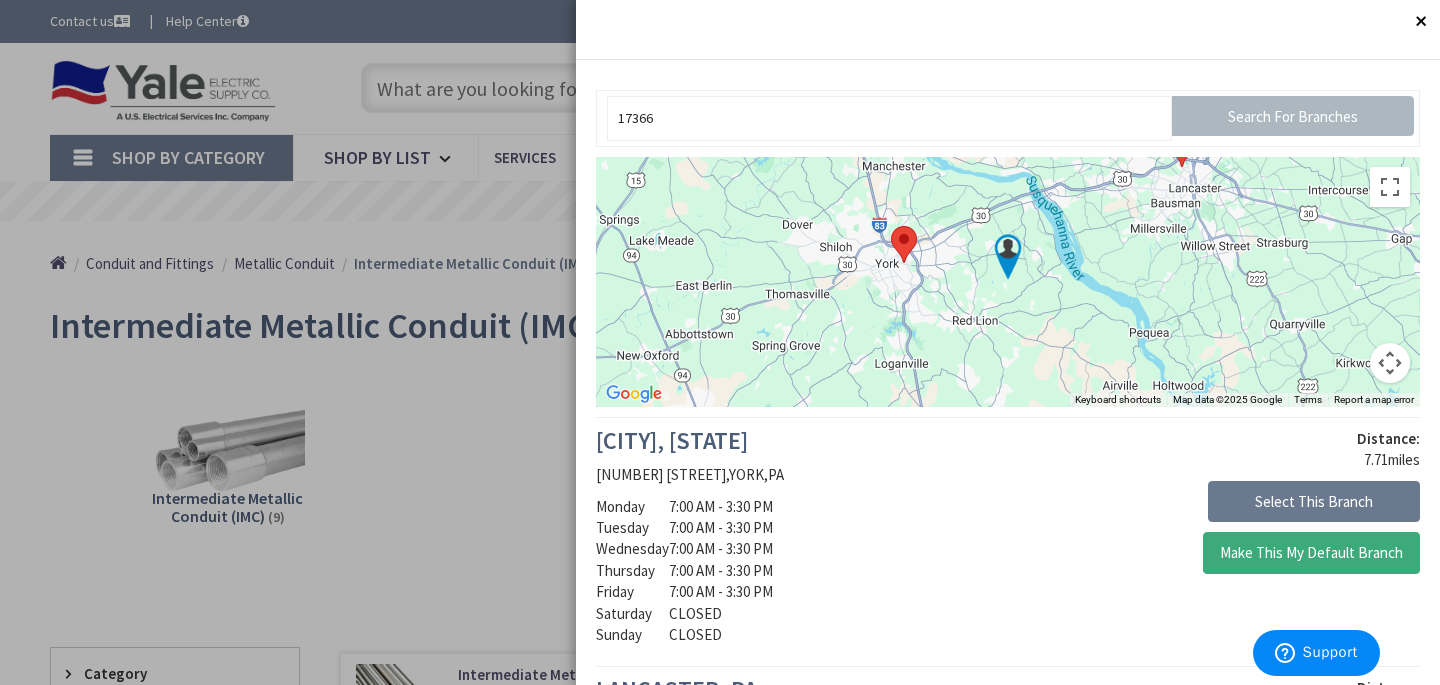 click on "Make This My Default Branch" at bounding box center [1311, 553] 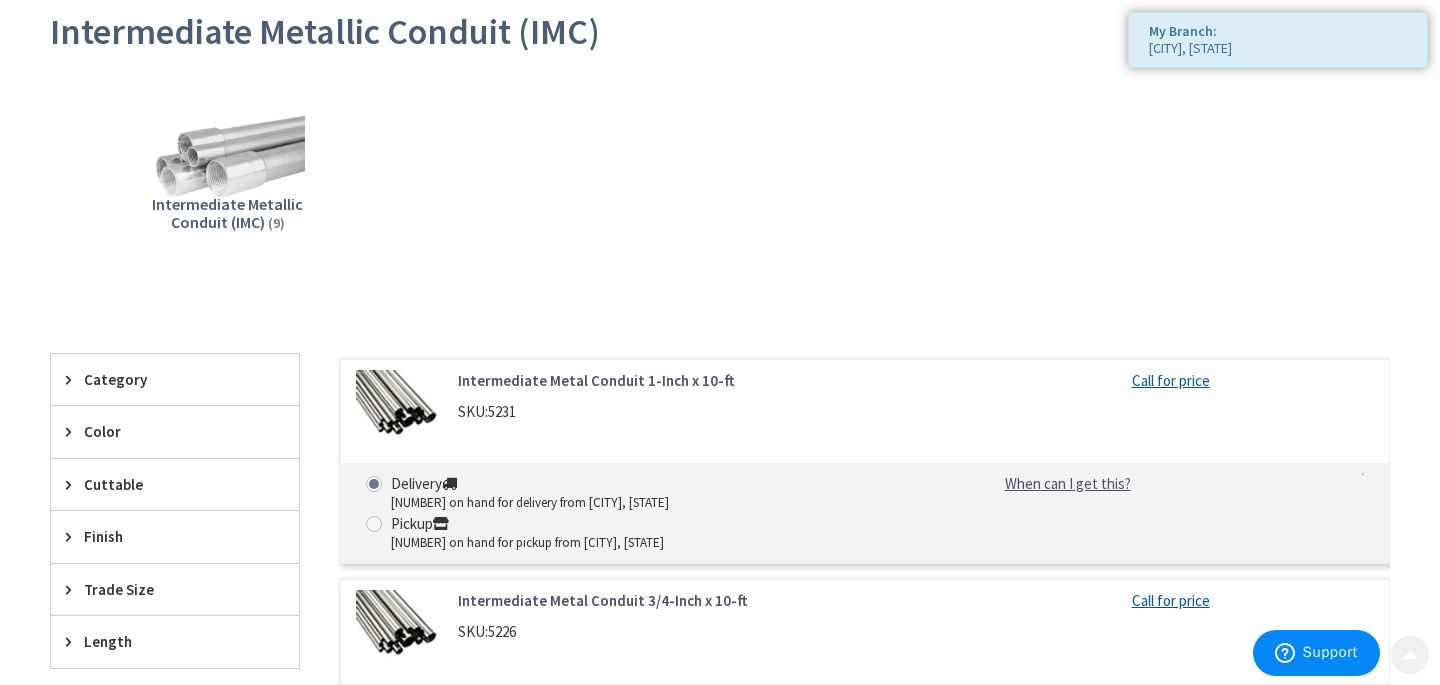 scroll, scrollTop: 300, scrollLeft: 0, axis: vertical 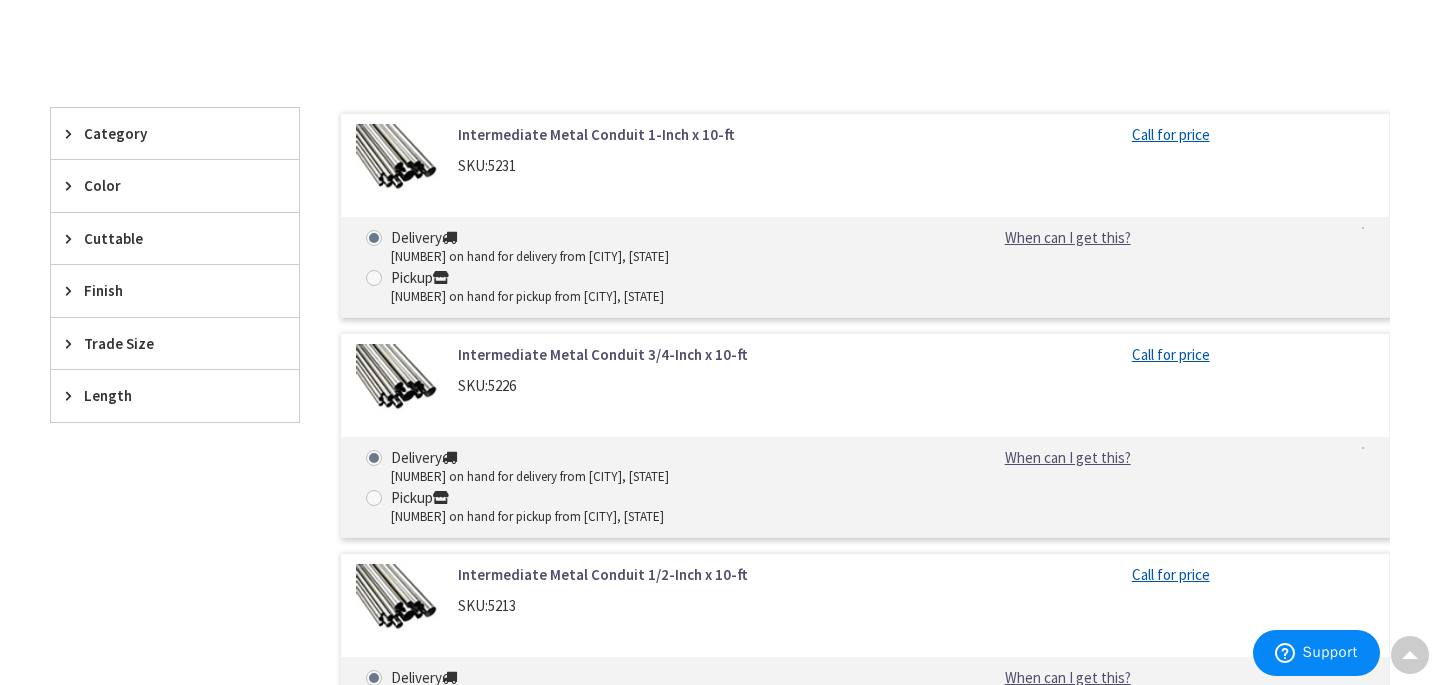 click on "Intermediate Metal Conduit 1-Inch x 10-ft" at bounding box center [697, 134] 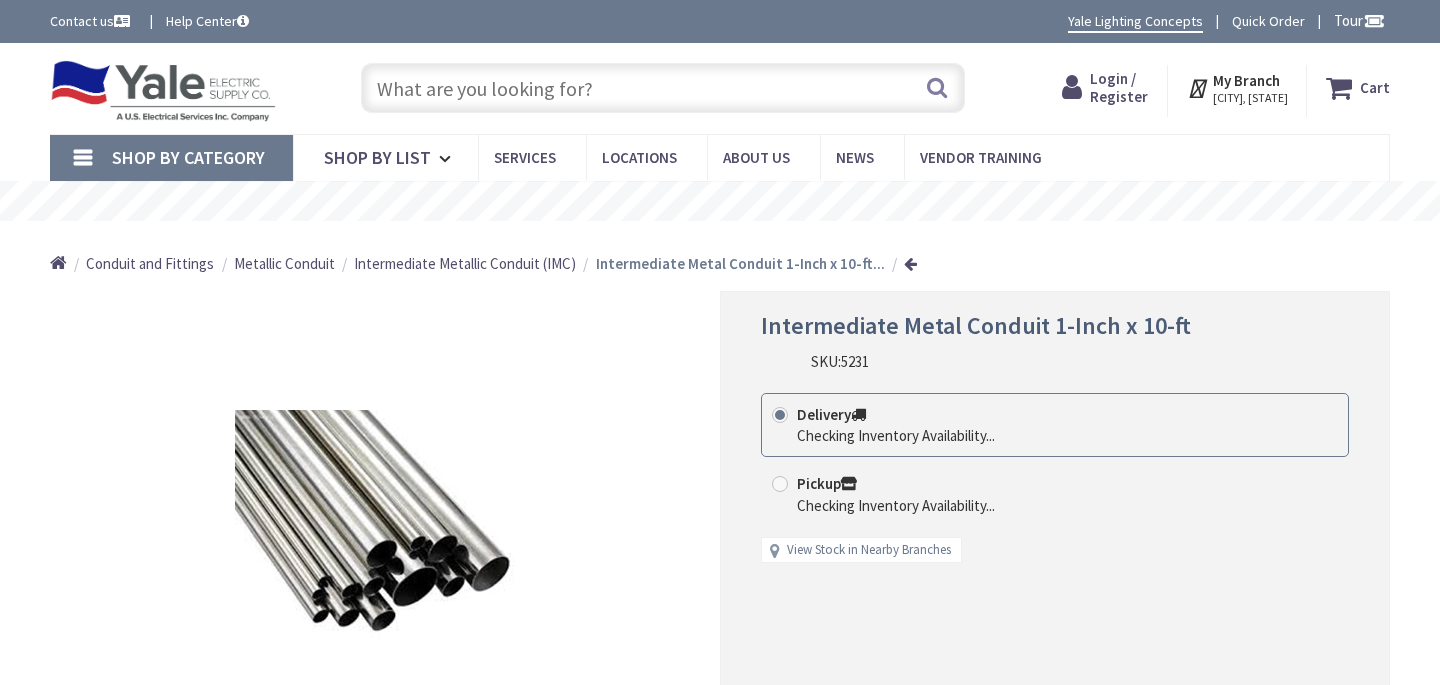 scroll, scrollTop: 0, scrollLeft: 0, axis: both 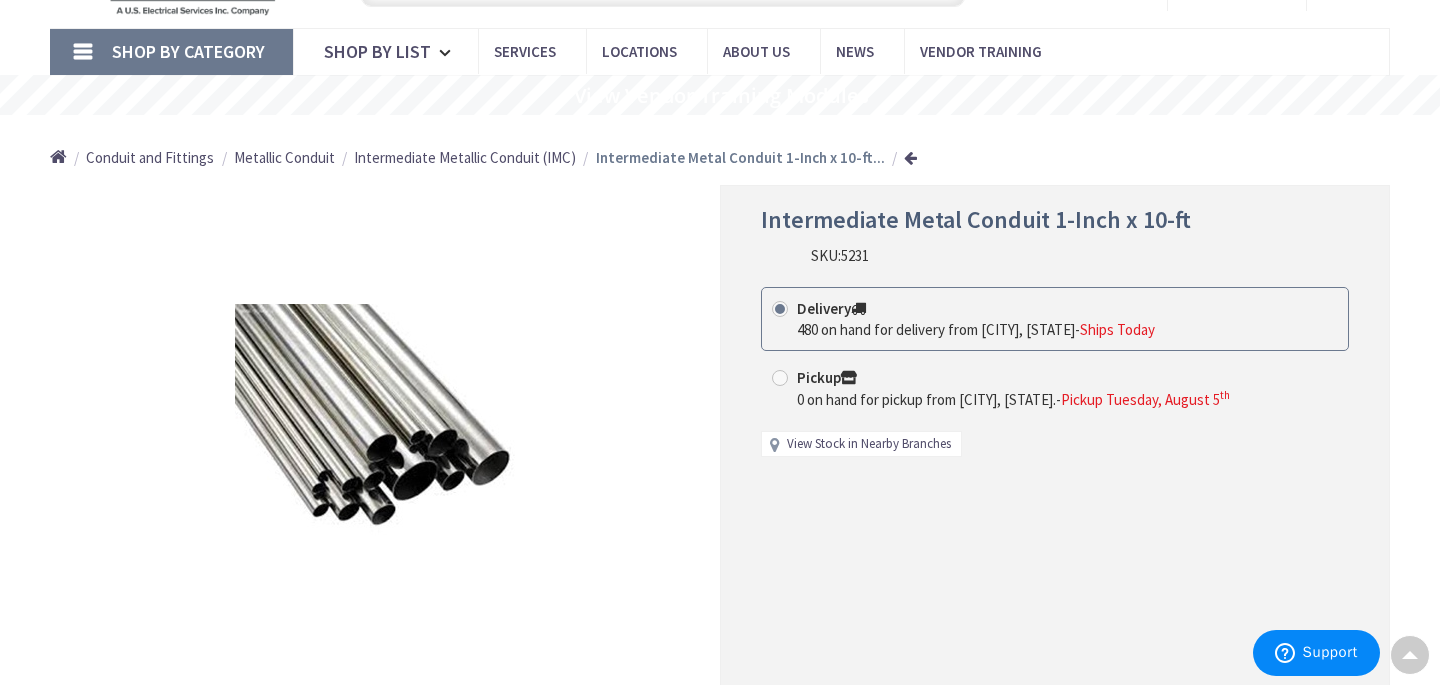 click on "View Stock in Nearby Branches" at bounding box center (869, 444) 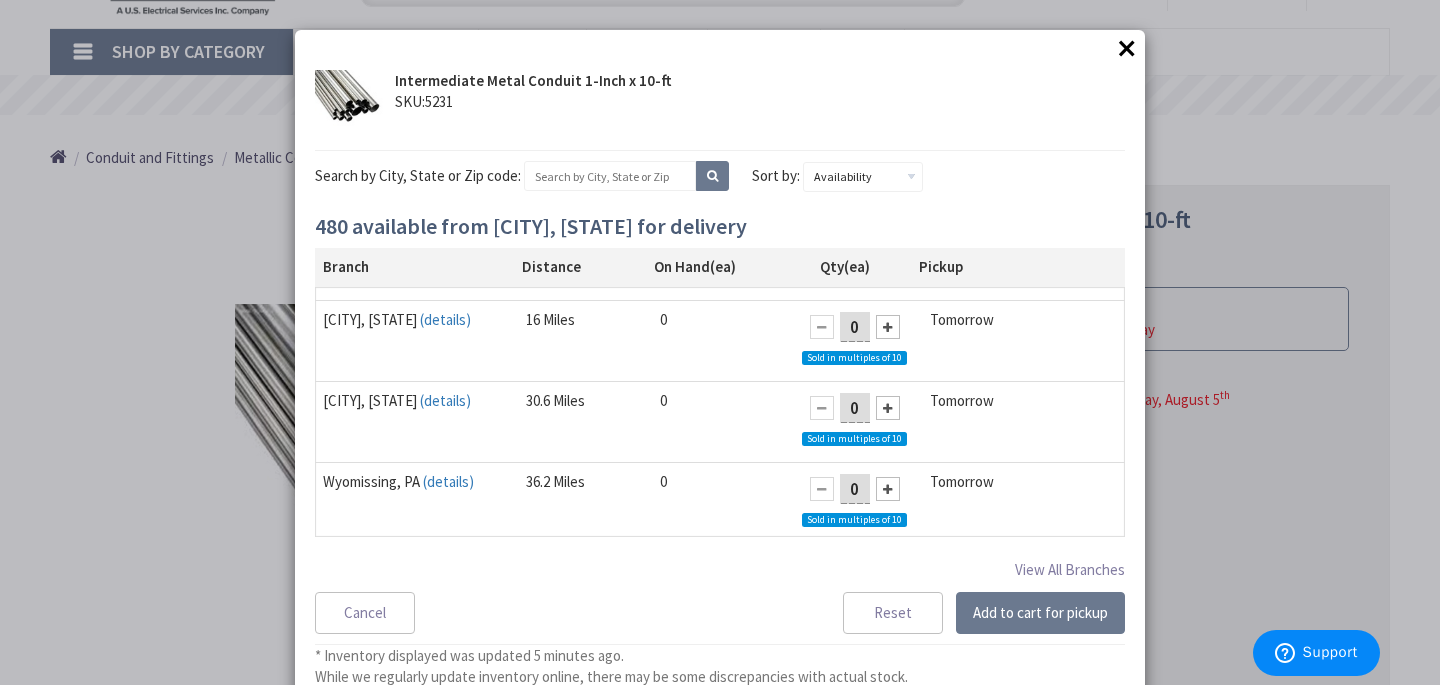 scroll, scrollTop: 152, scrollLeft: 0, axis: vertical 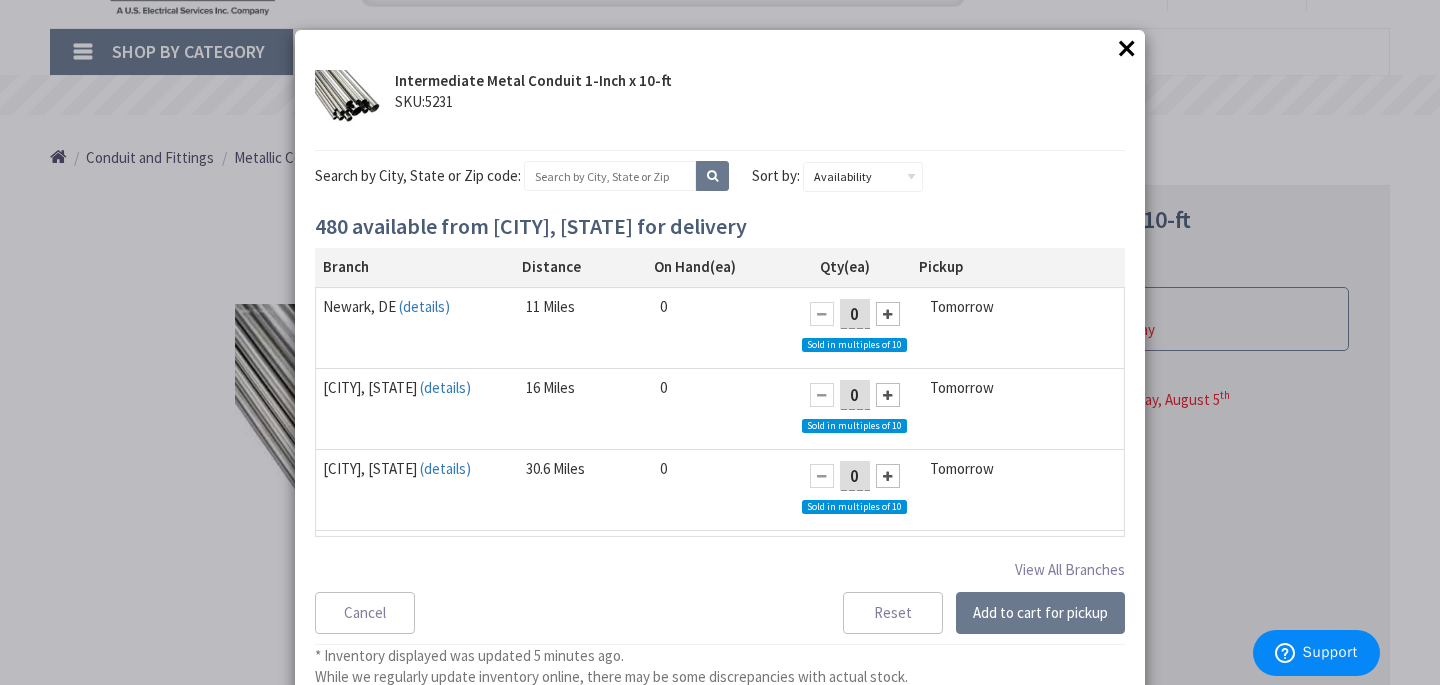 click on "×" at bounding box center [1127, 48] 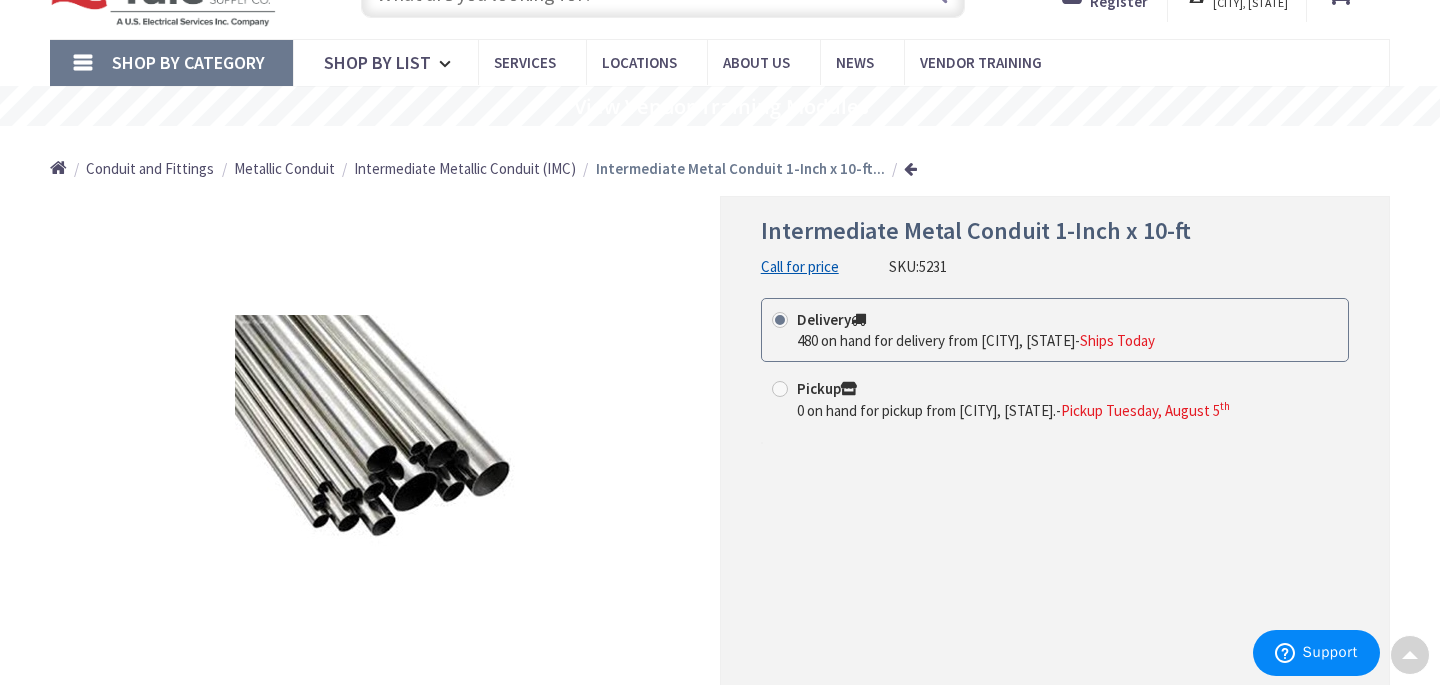 scroll, scrollTop: 0, scrollLeft: 0, axis: both 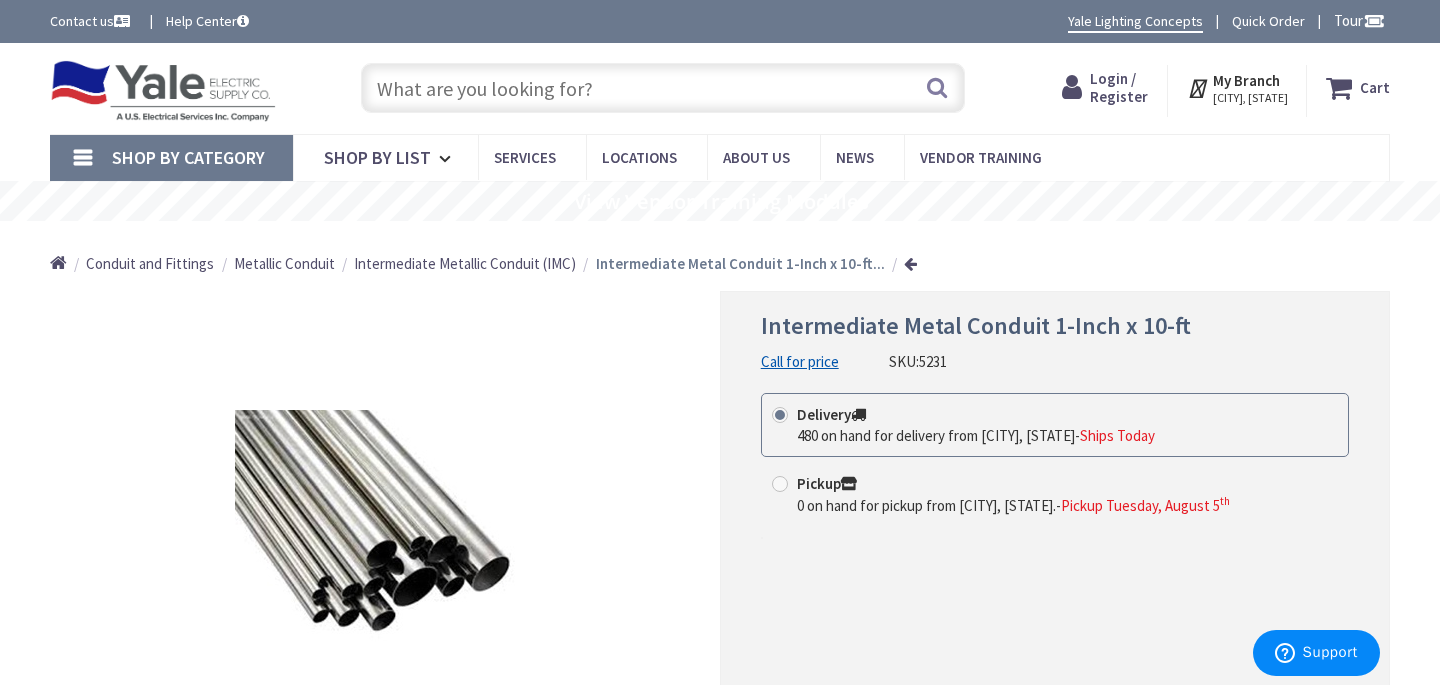 click on "Call for price" at bounding box center [800, 361] 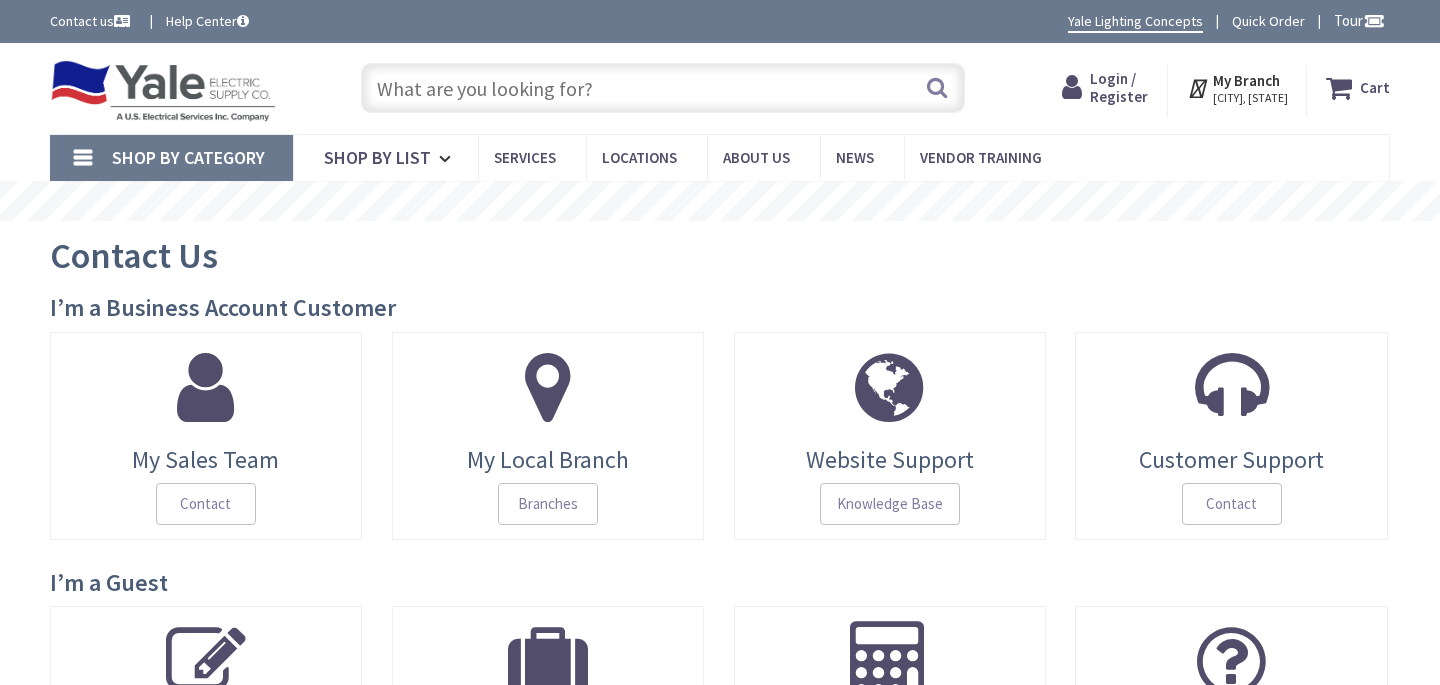scroll, scrollTop: 0, scrollLeft: 0, axis: both 